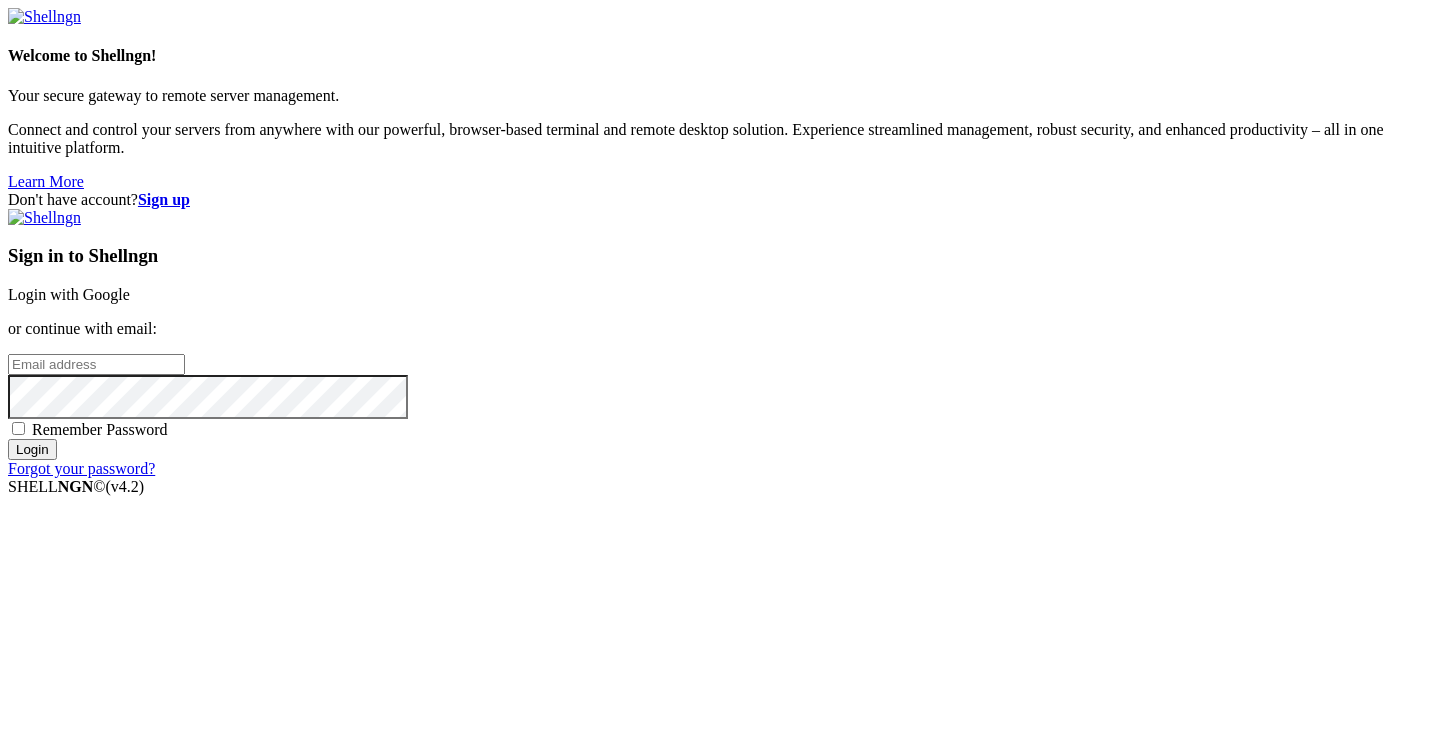 scroll, scrollTop: 0, scrollLeft: 0, axis: both 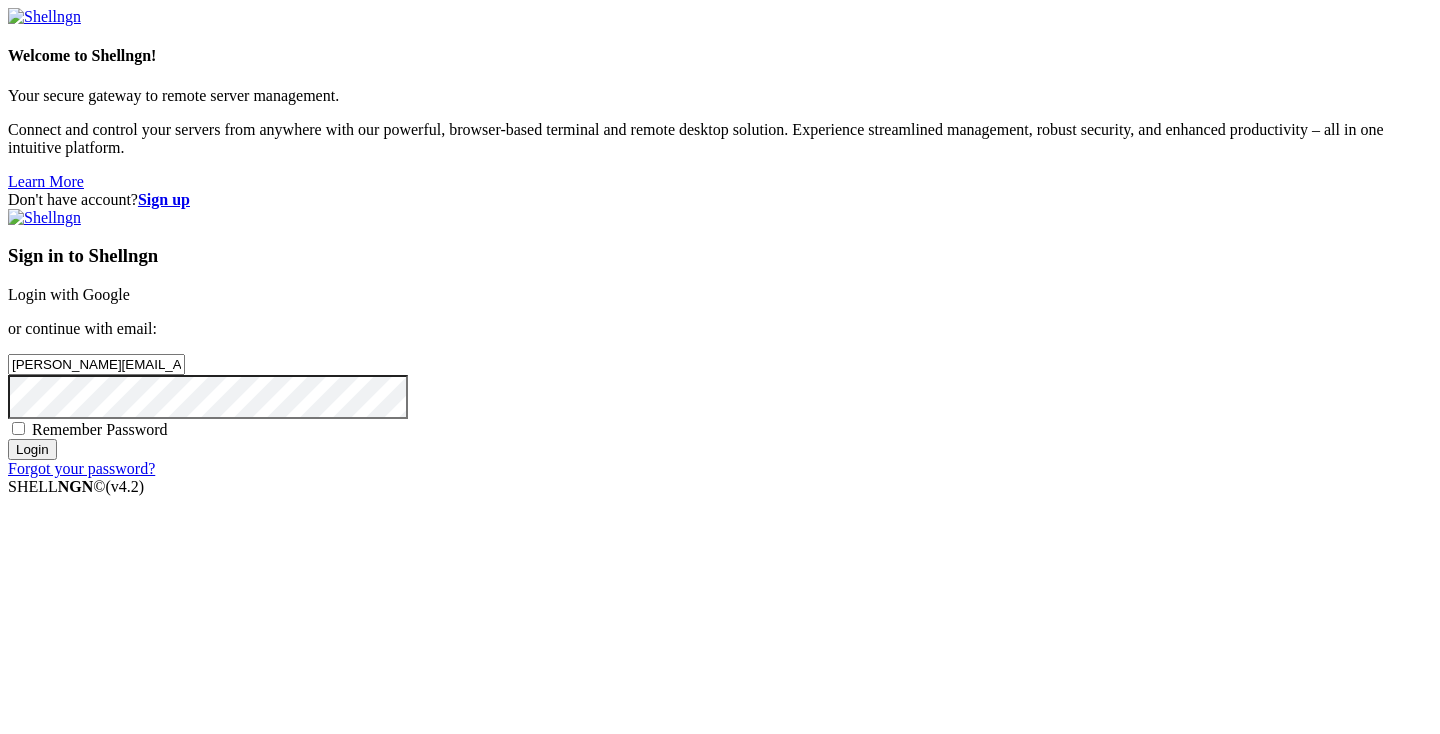 click on "Login" at bounding box center (32, 449) 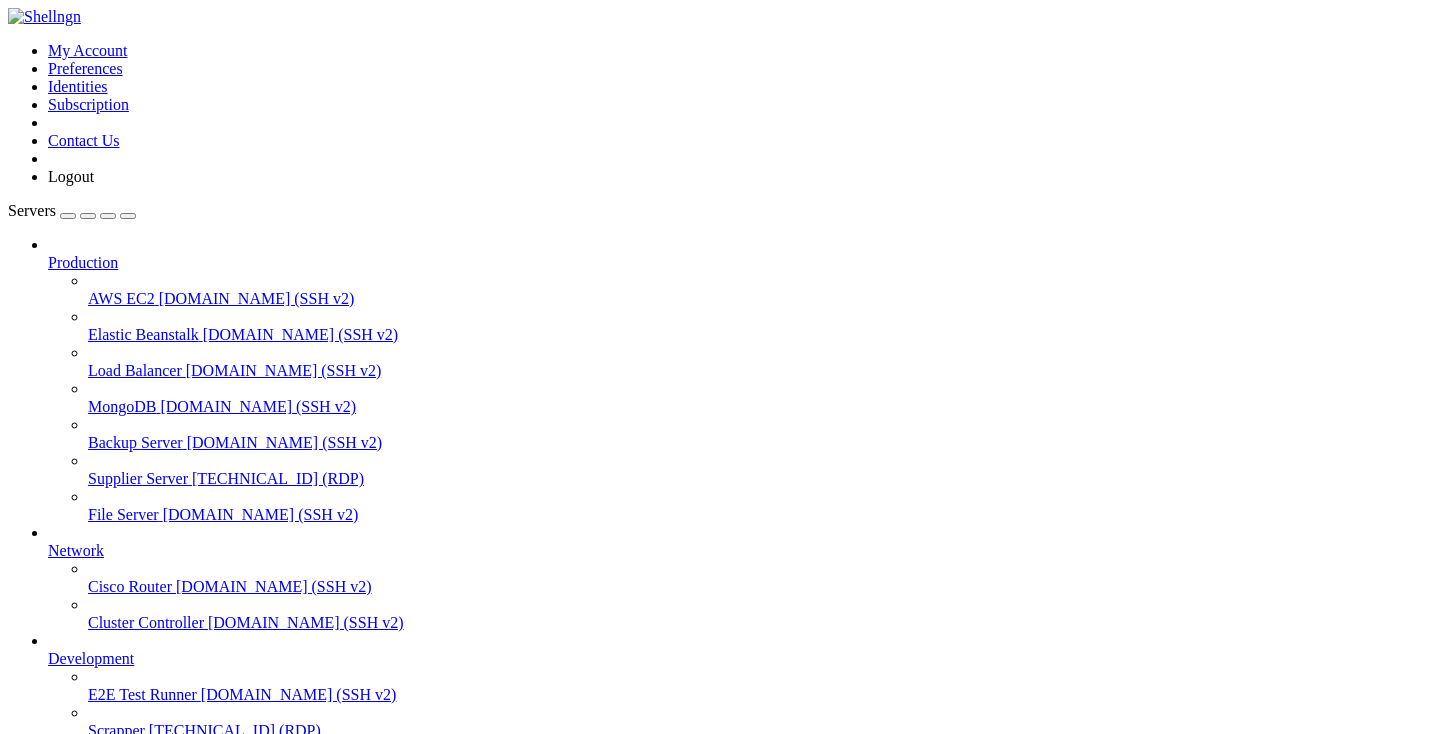 click on "Add Server" at bounding box center [720, 945] 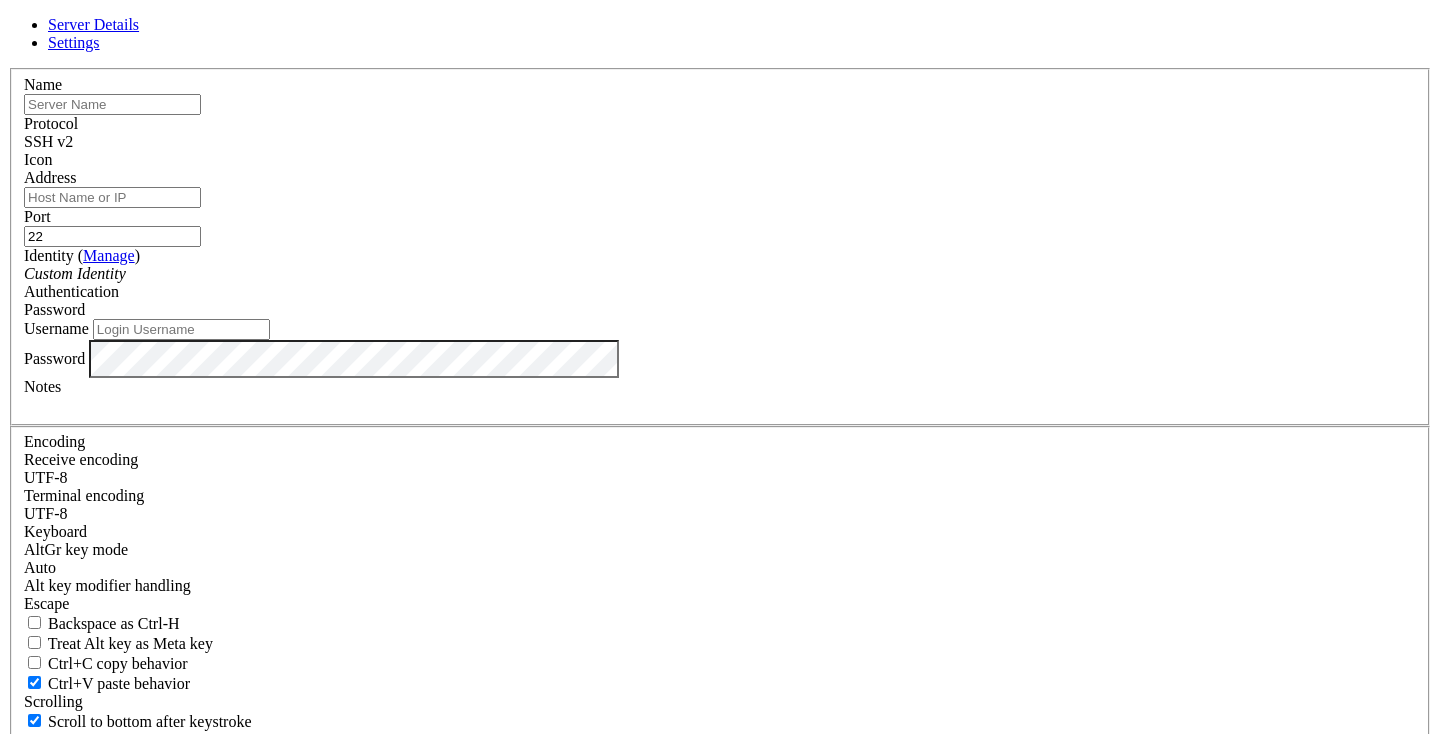type on "[PERSON_NAME][EMAIL_ADDRESS][DOMAIN_NAME]" 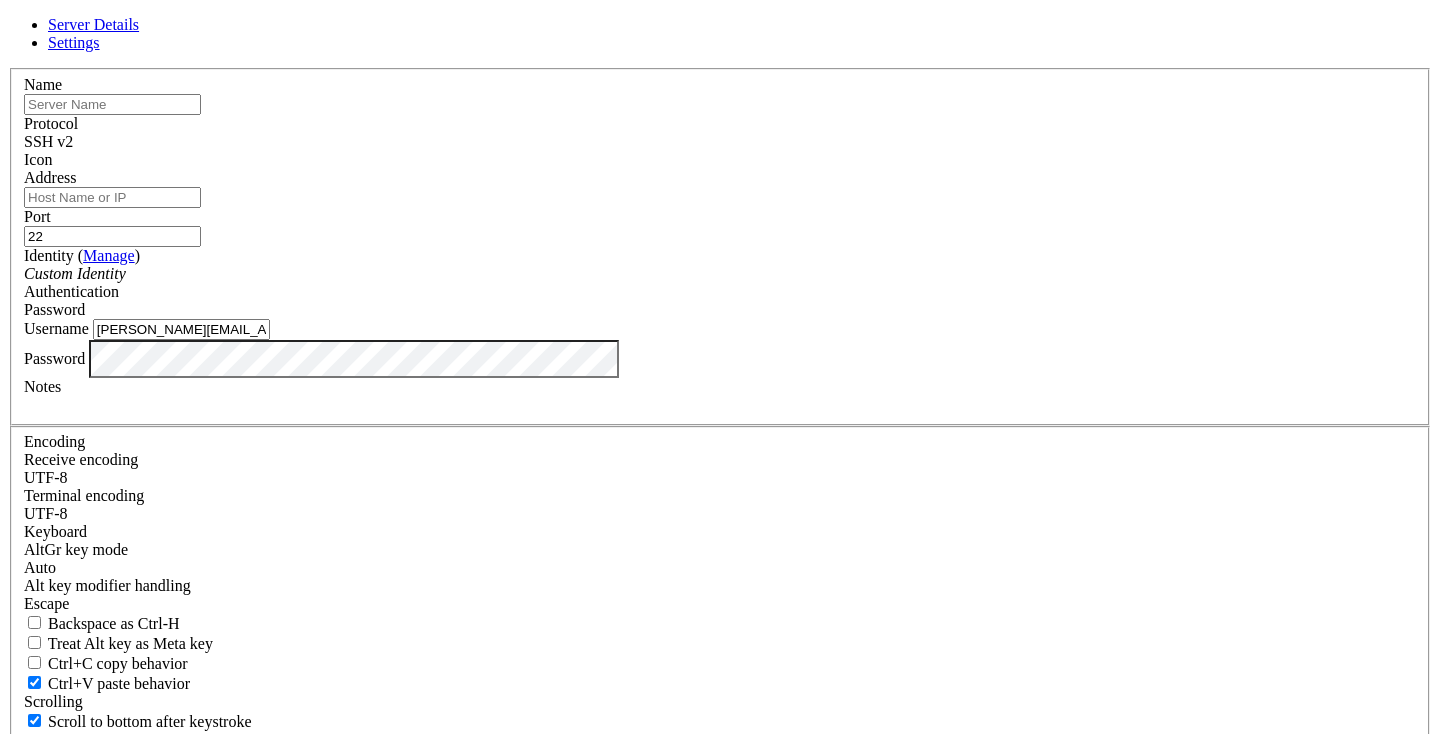 click at bounding box center (8, 68) 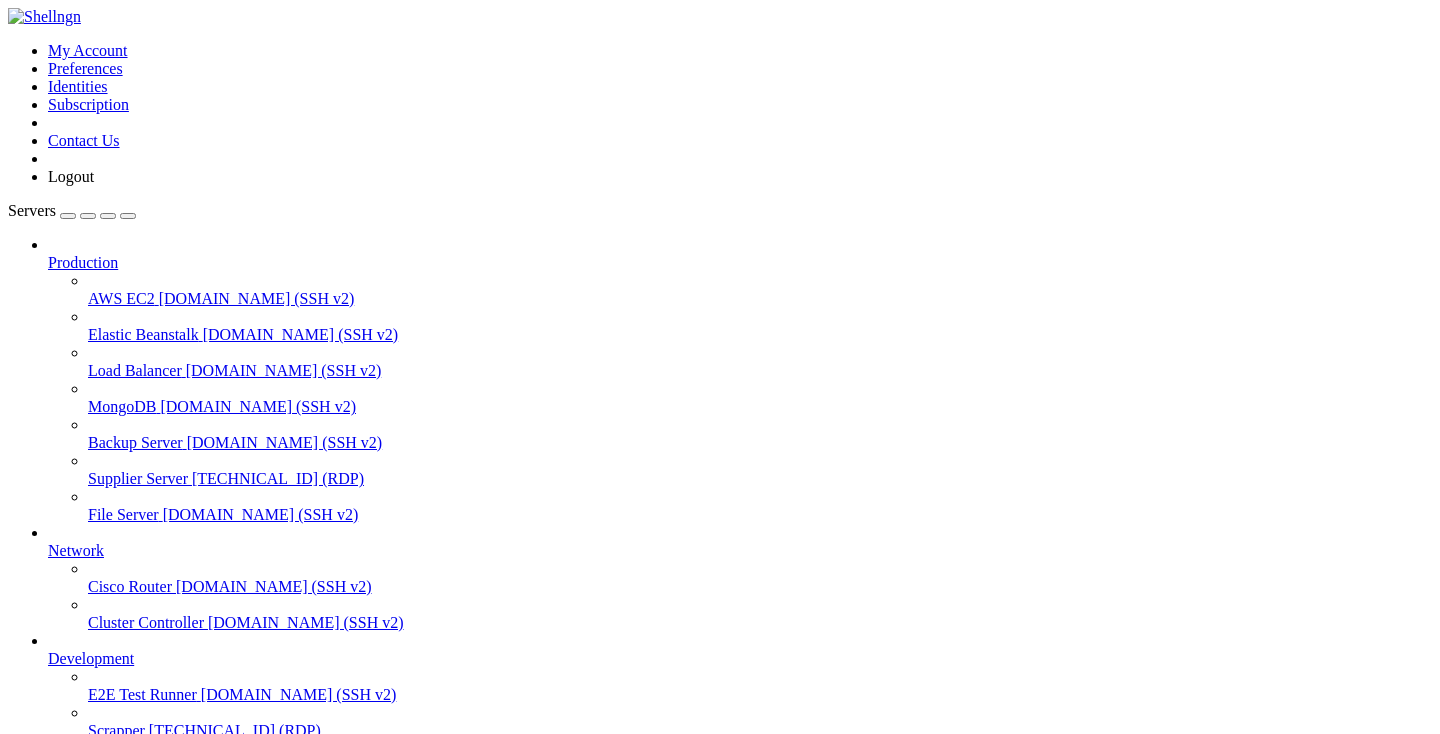 click on "[TECHNICAL_ID] (RDP)" at bounding box center [278, 478] 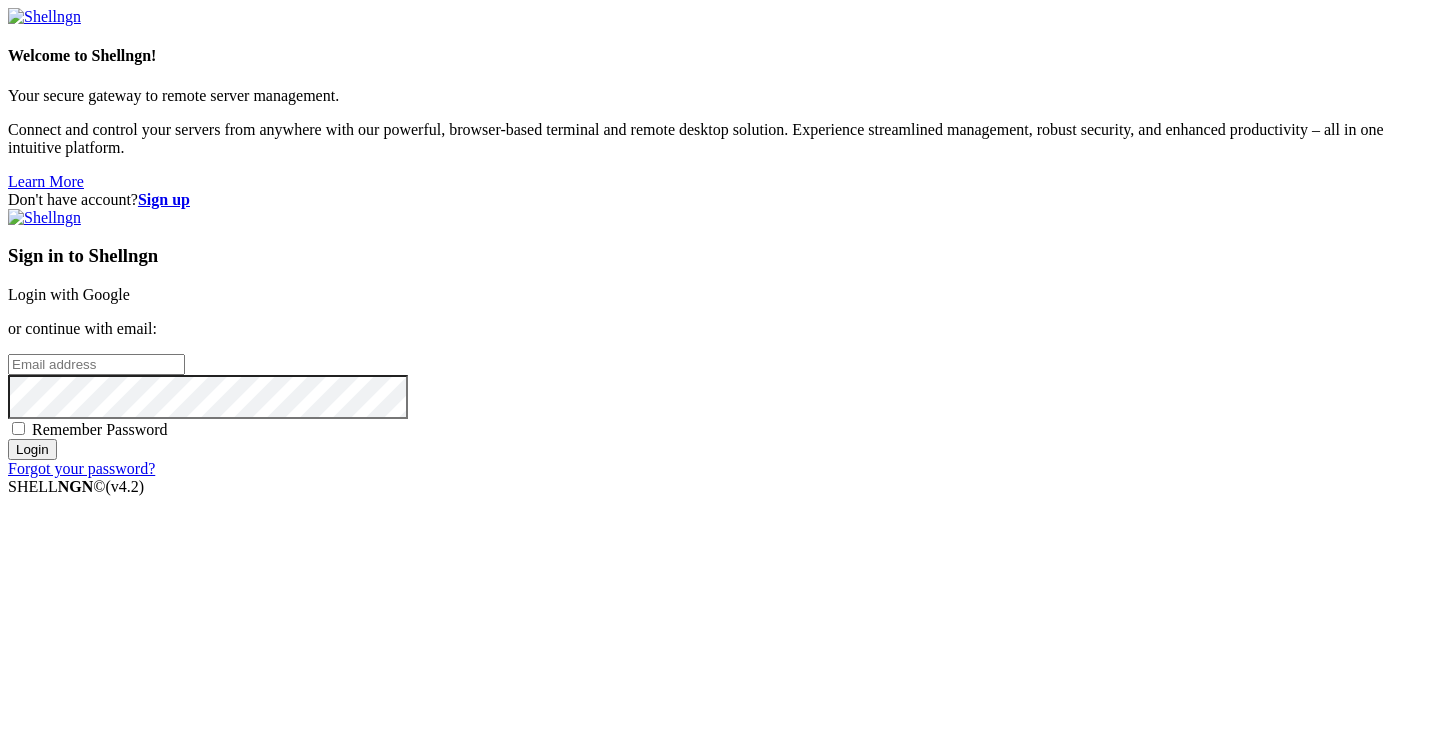 type on "[PERSON_NAME][EMAIL_ADDRESS][DOMAIN_NAME]" 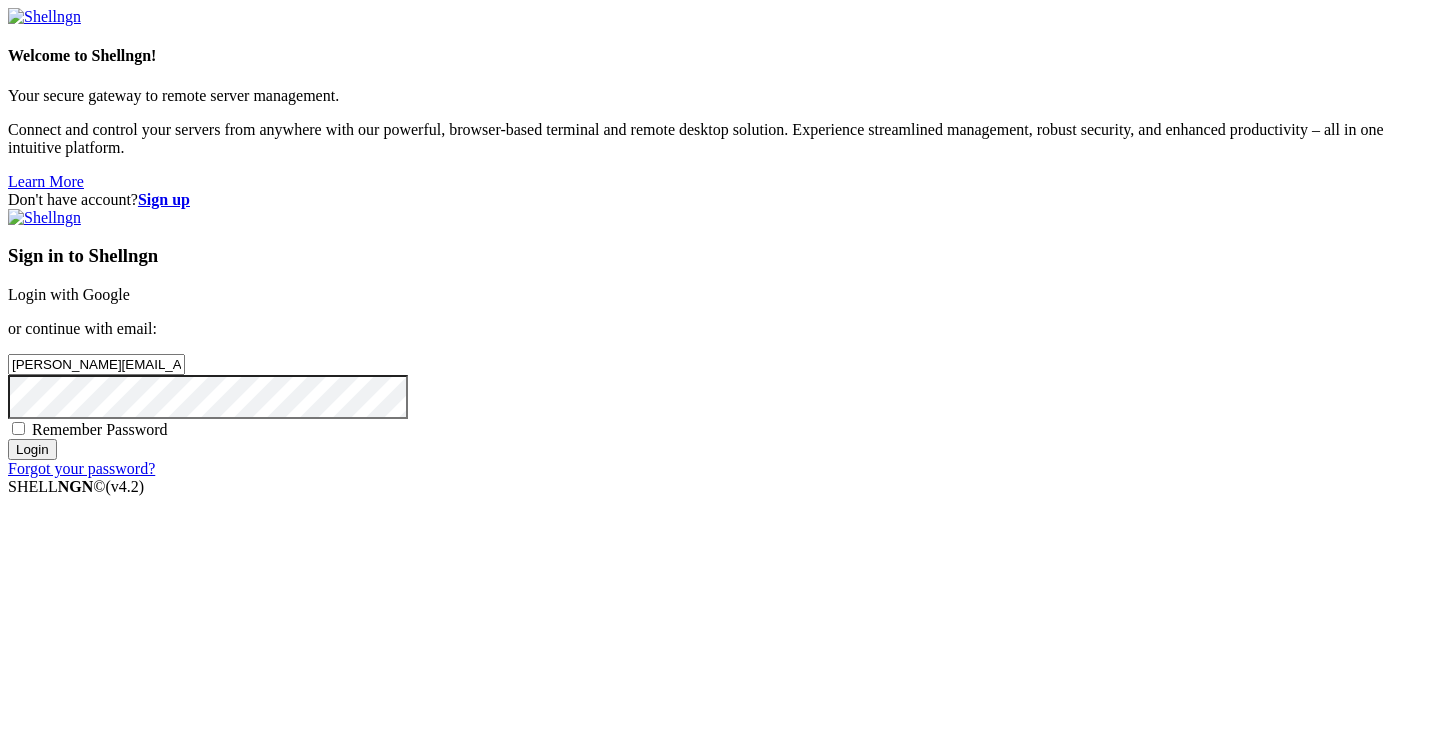click on "Login" at bounding box center [32, 449] 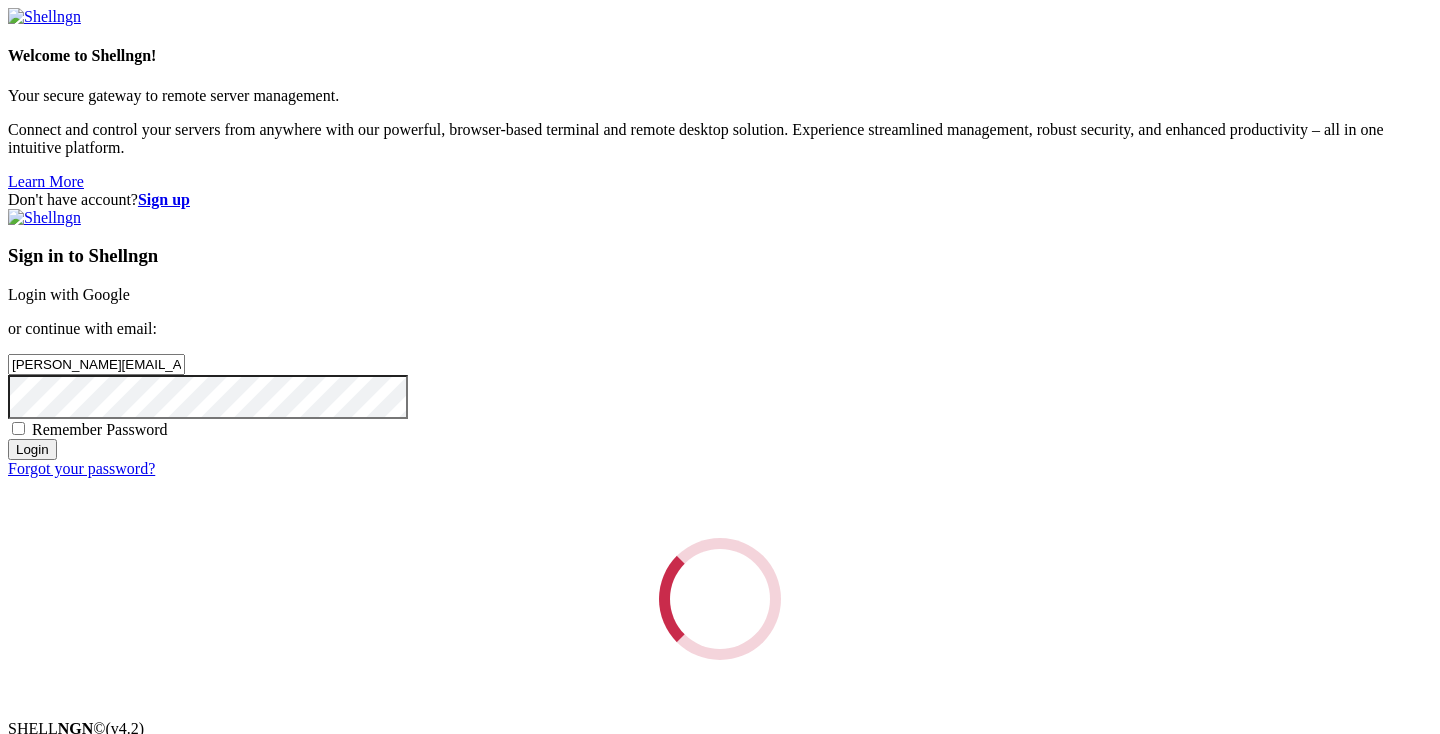 click on "Loading..." at bounding box center [720, 599] 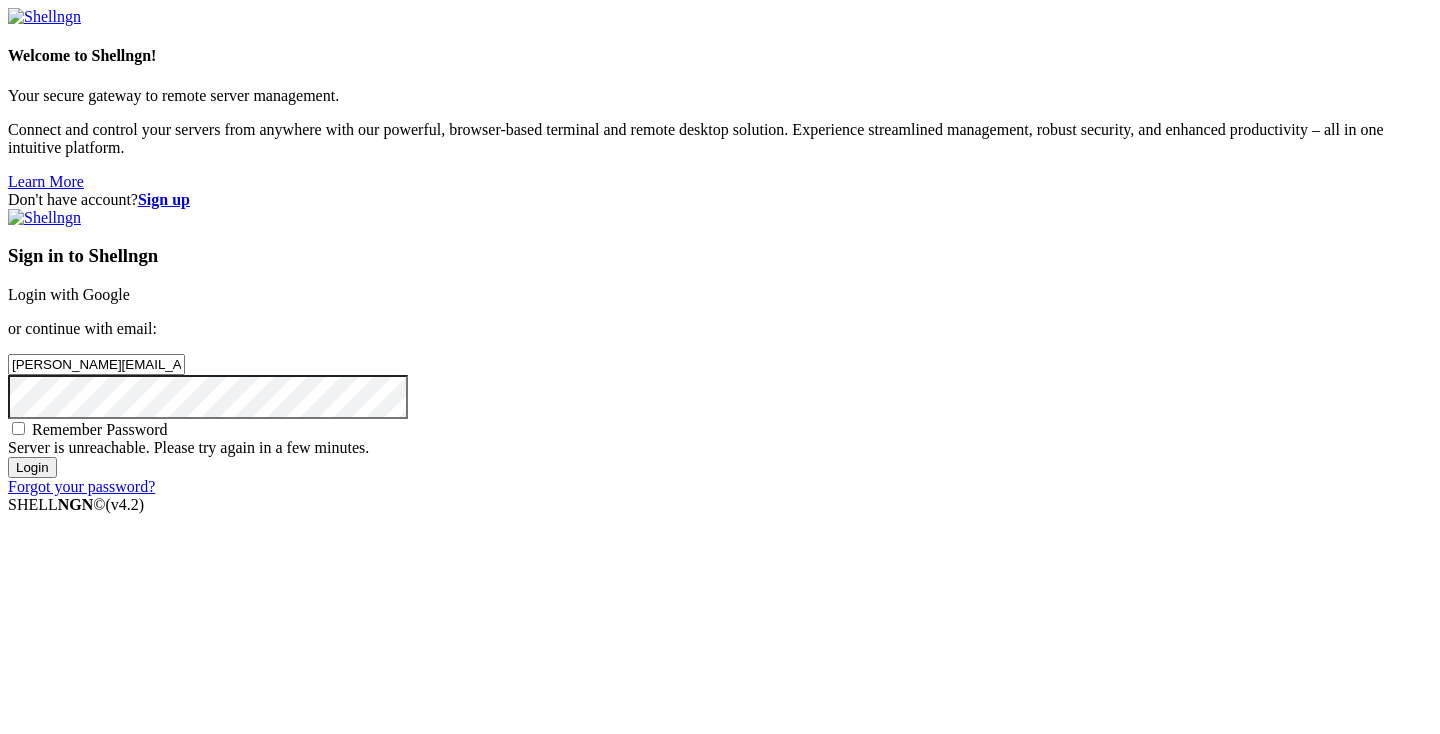 click on "Login" at bounding box center [32, 467] 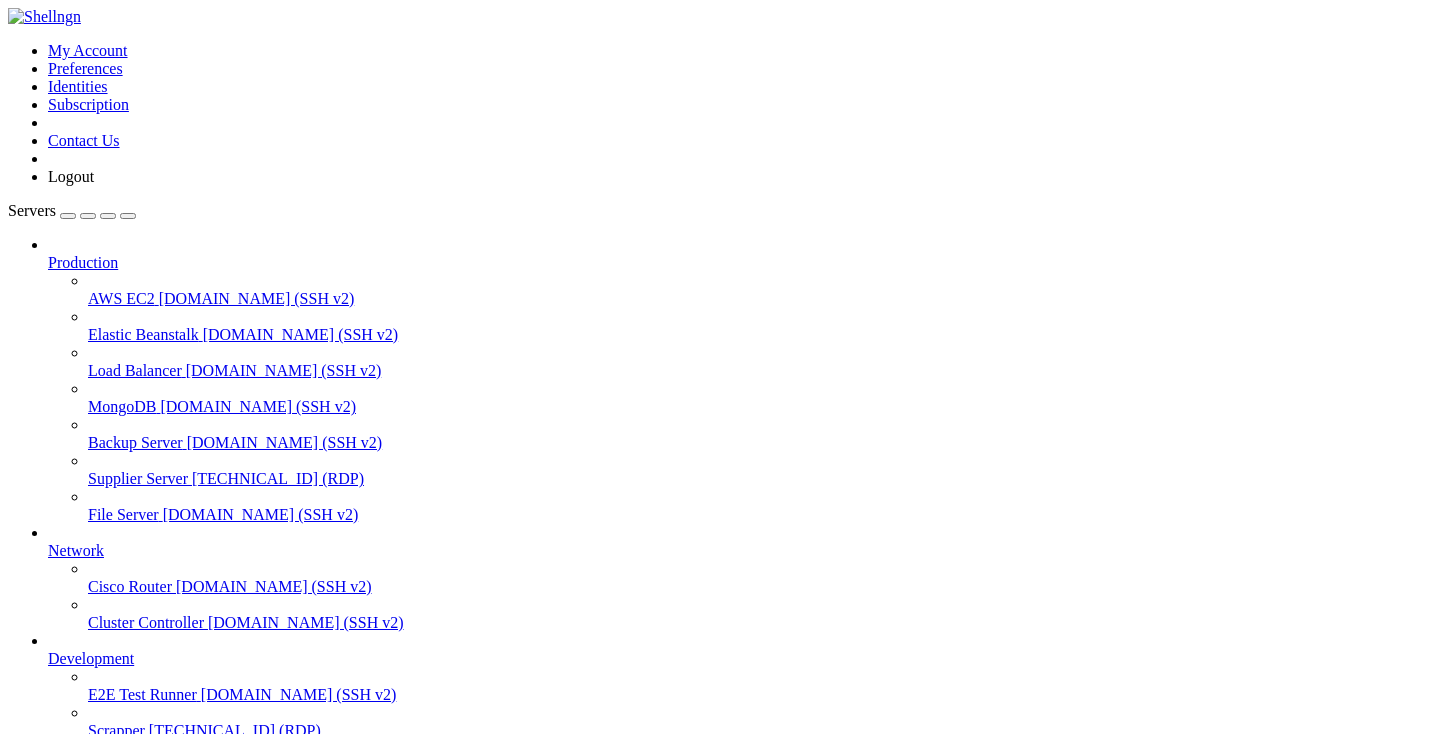 scroll, scrollTop: 0, scrollLeft: 0, axis: both 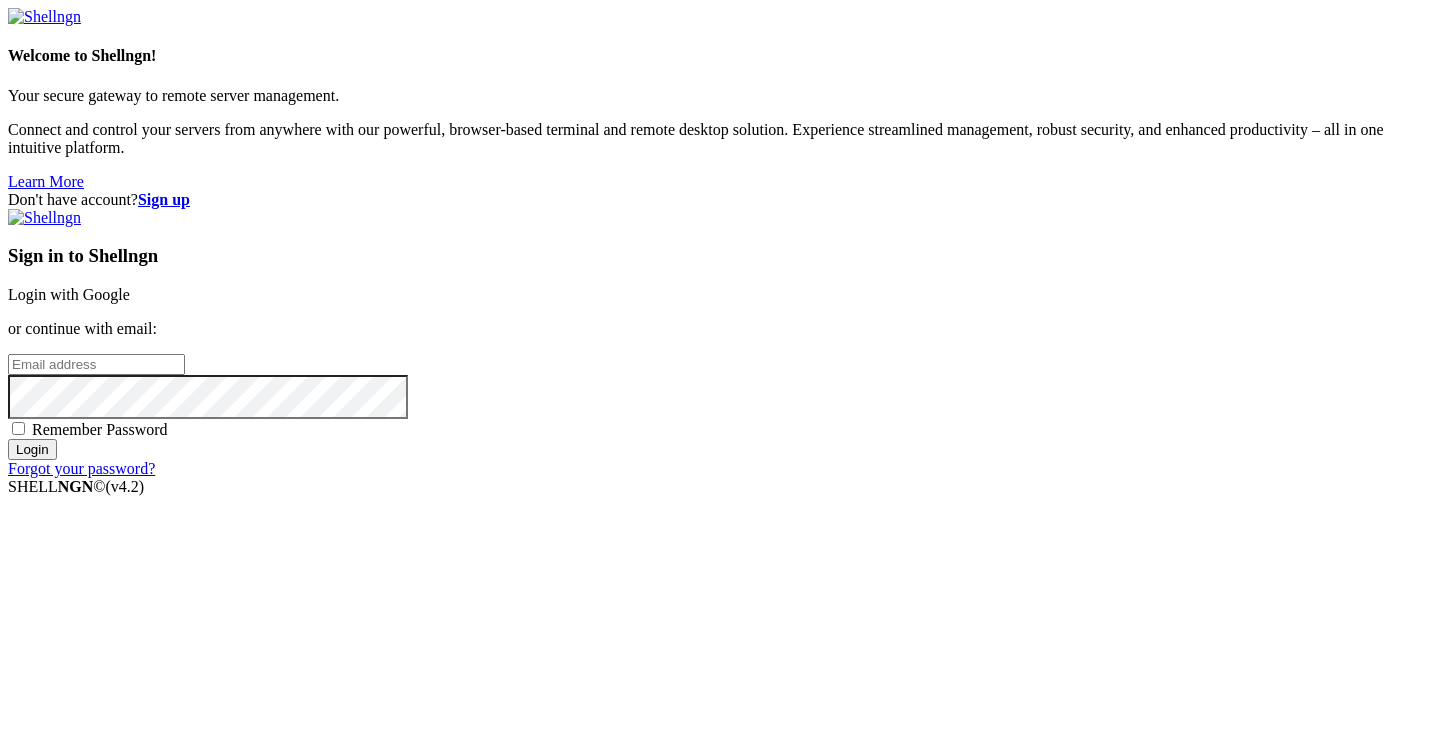 type on "[PERSON_NAME][EMAIL_ADDRESS][DOMAIN_NAME]" 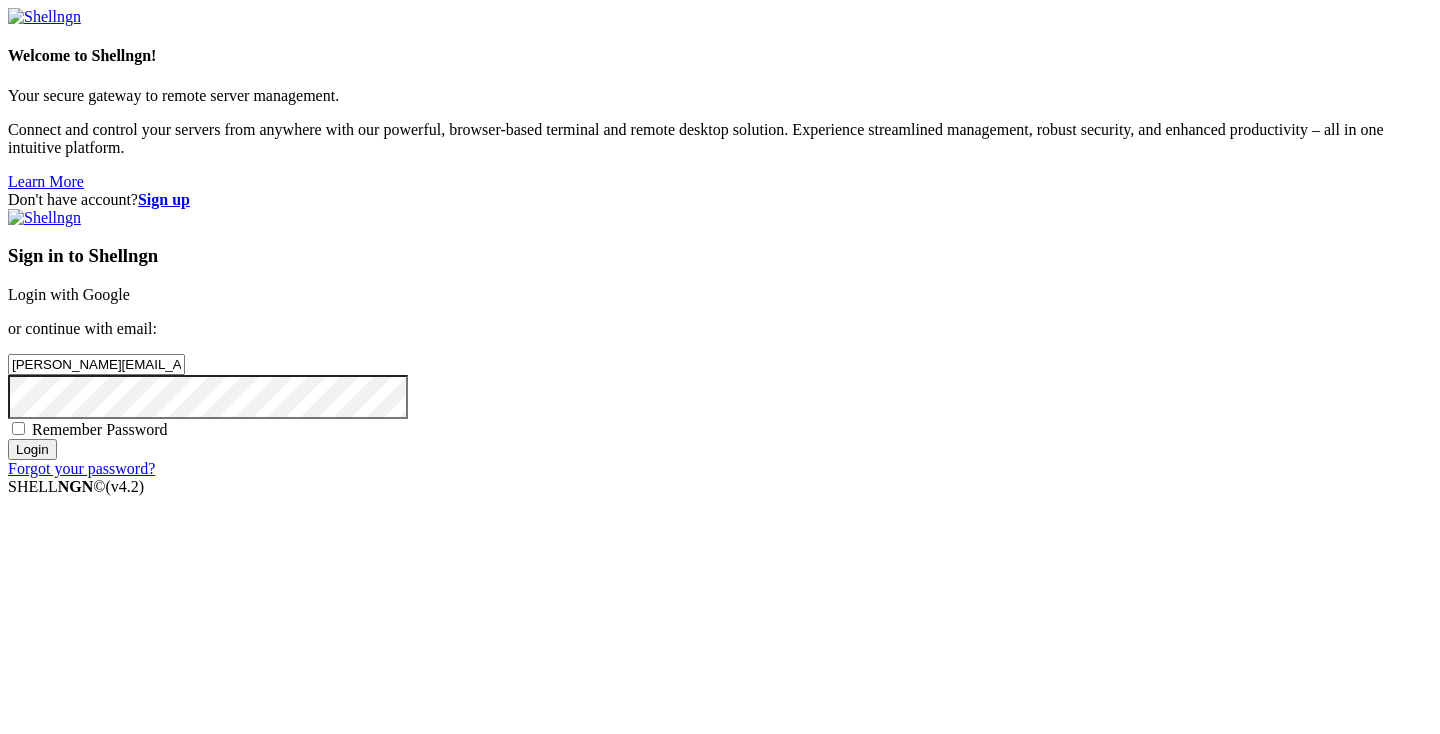 click on "Login" at bounding box center (32, 449) 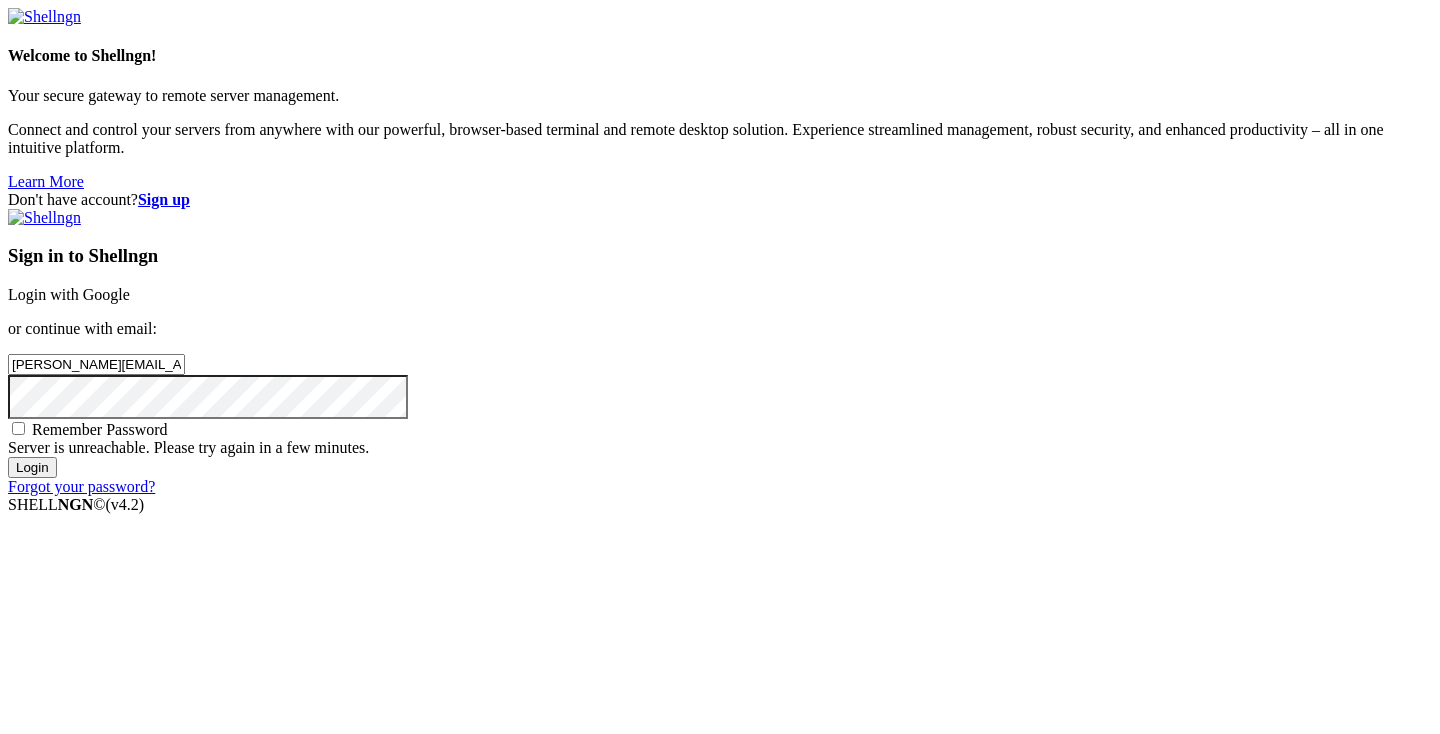 click on "Login" at bounding box center [32, 467] 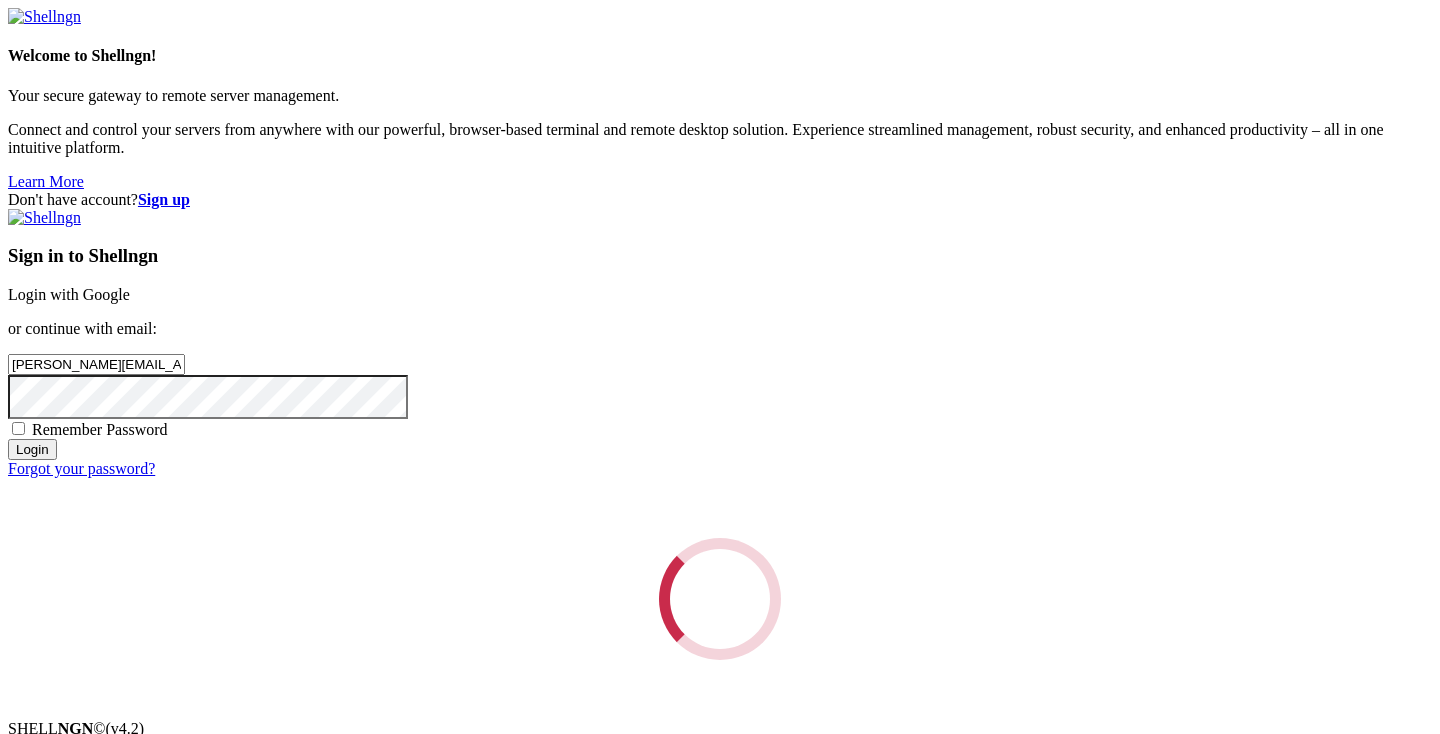 click on "Loading..." at bounding box center (720, 599) 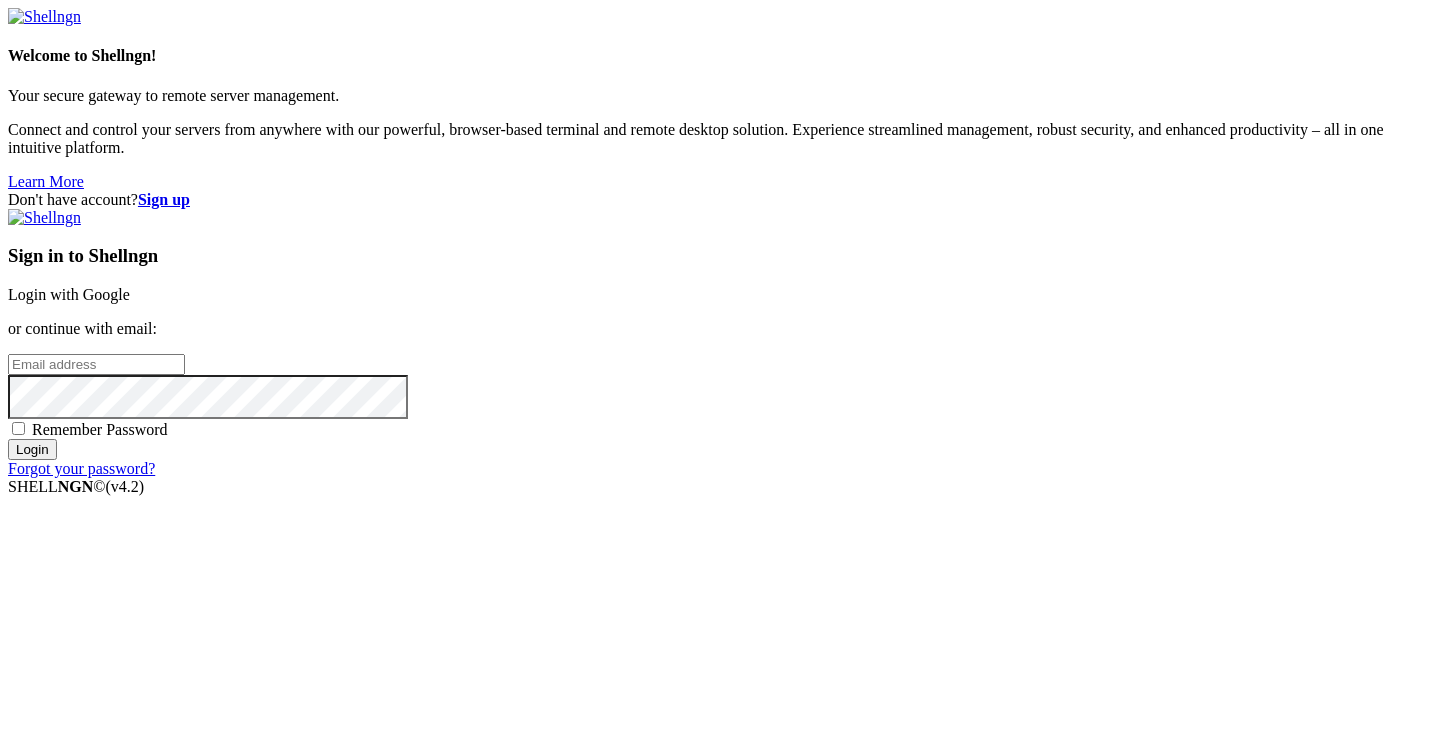 scroll, scrollTop: 0, scrollLeft: 0, axis: both 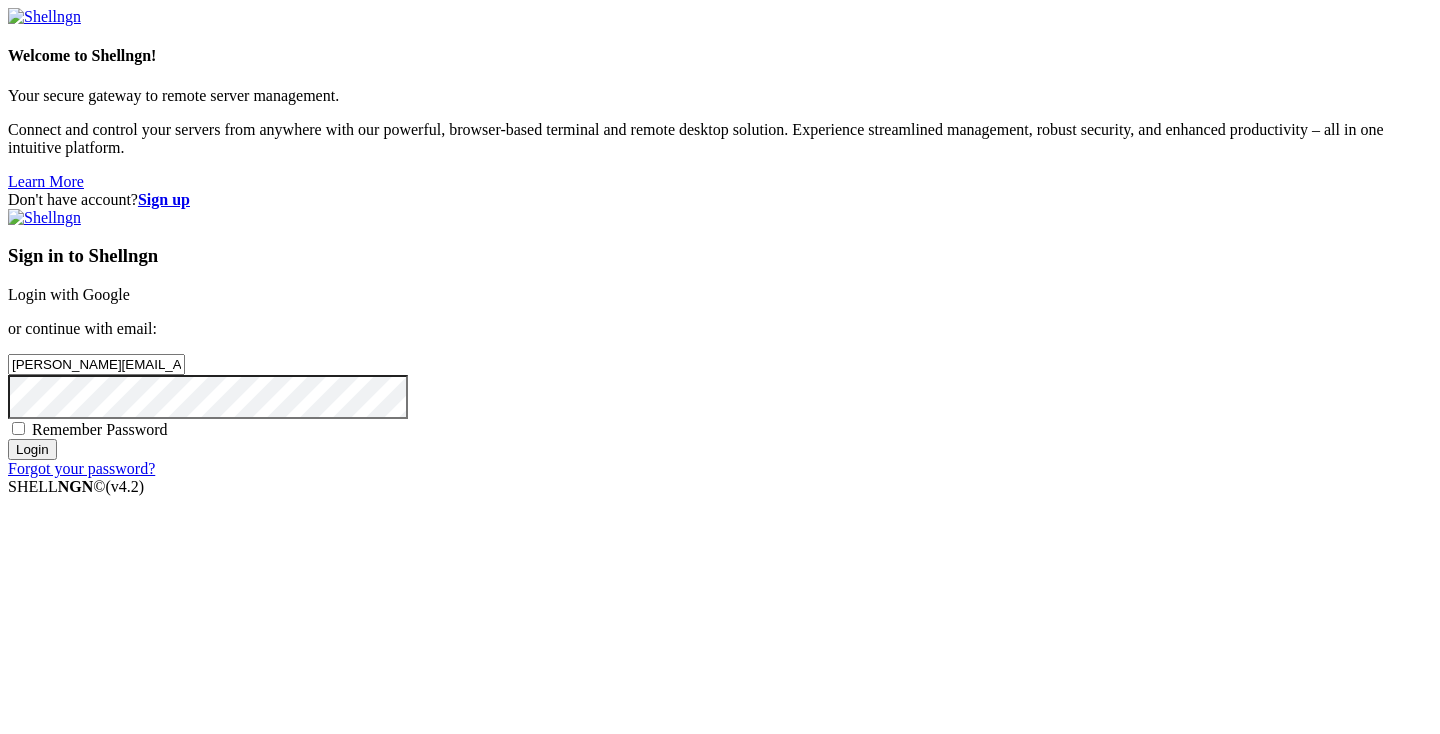 click on "Login" at bounding box center (32, 449) 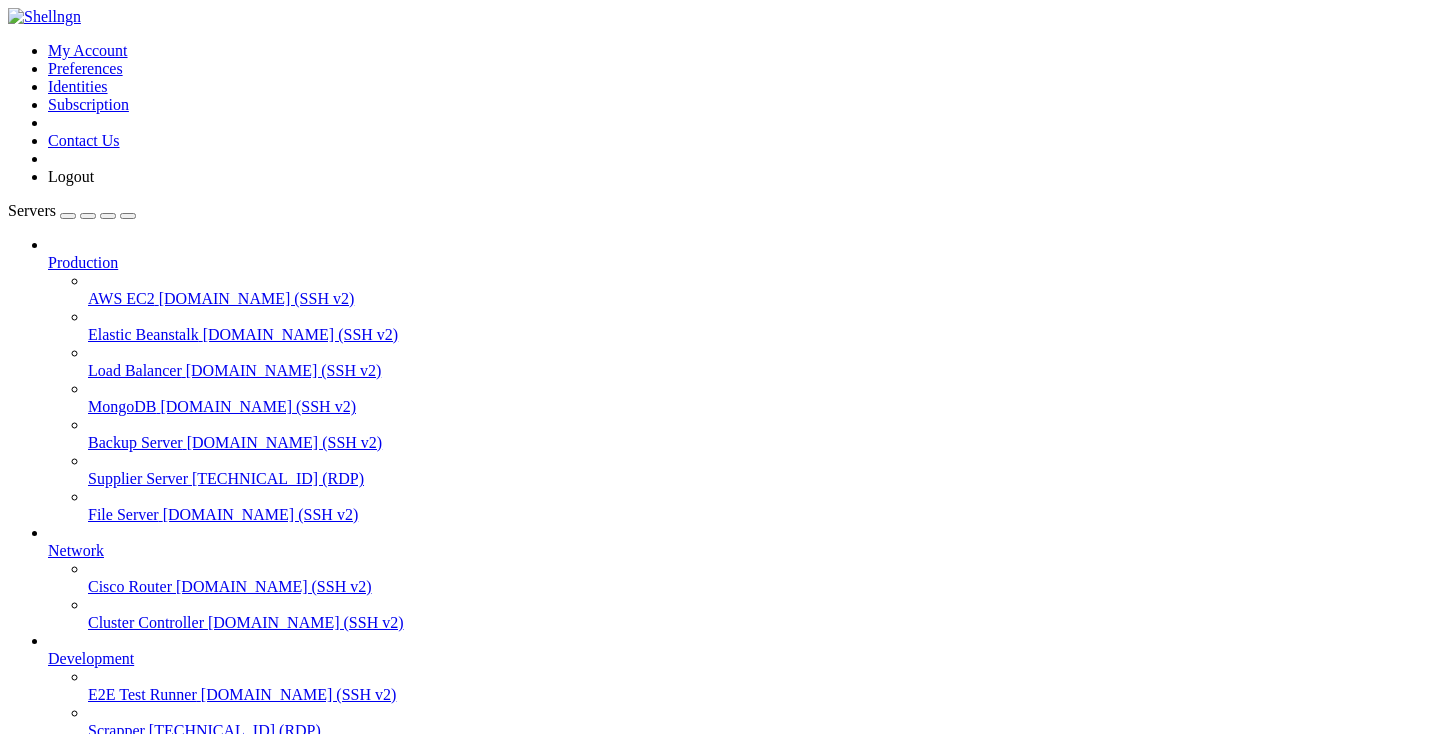 click on "Supplier Server" at bounding box center [138, 478] 